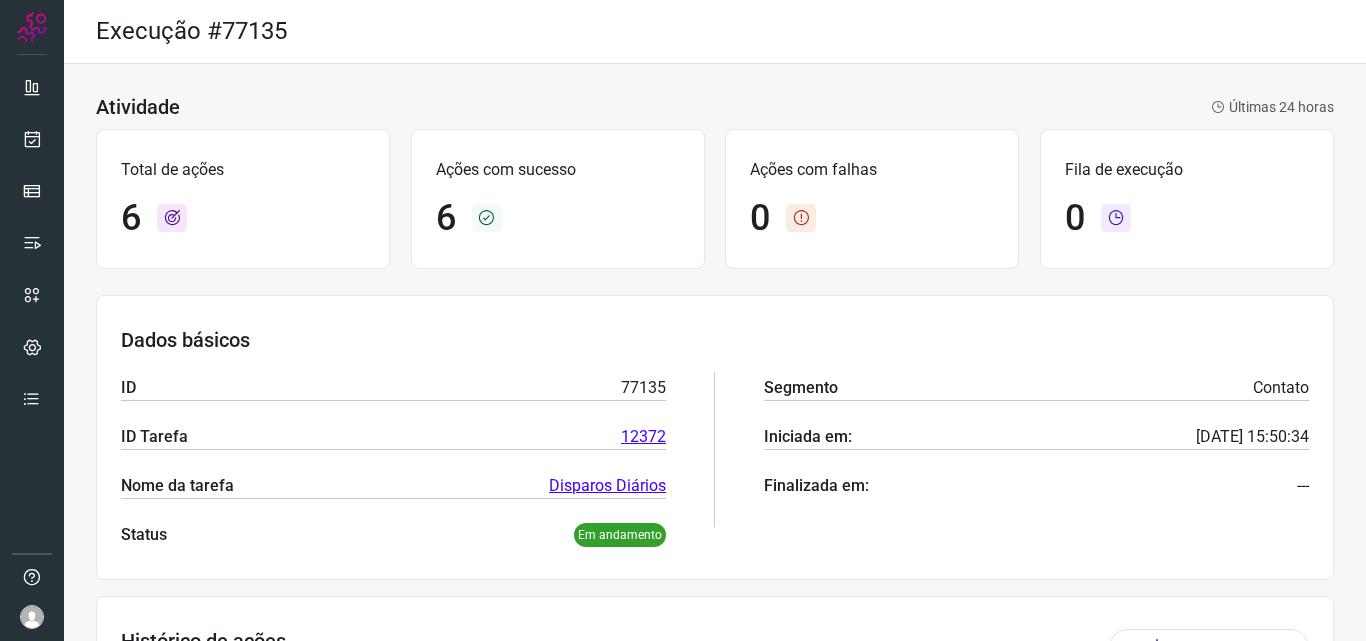 scroll, scrollTop: 0, scrollLeft: 0, axis: both 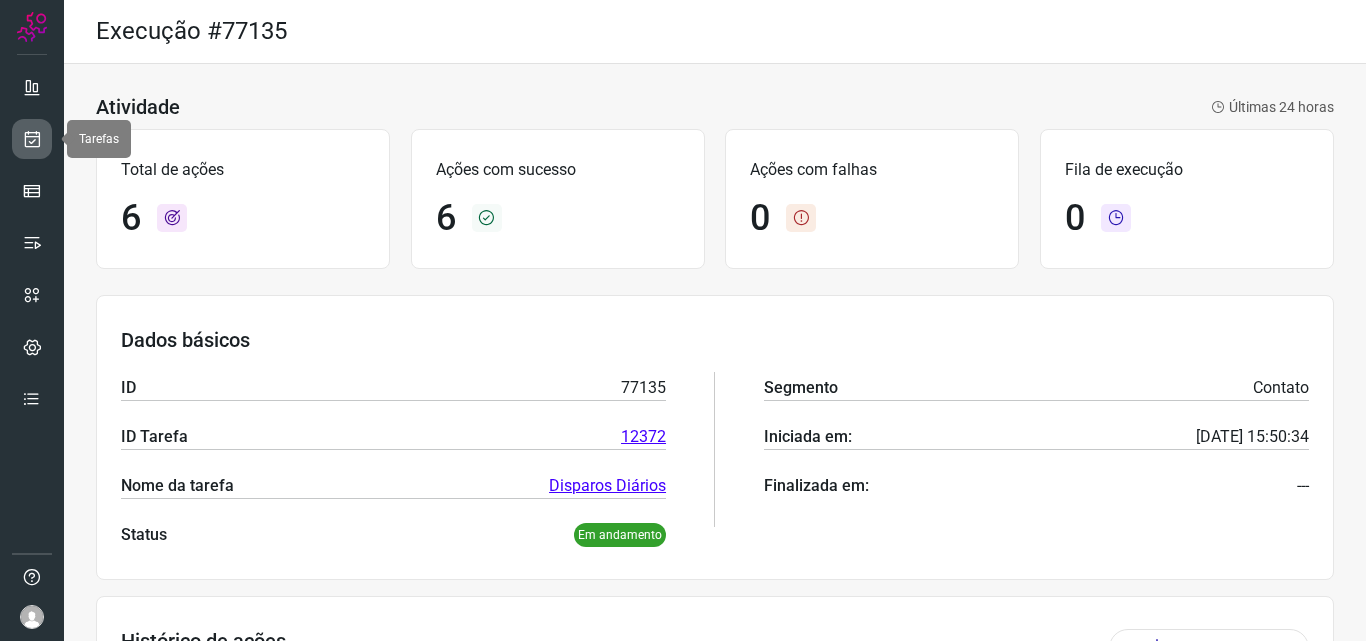 click at bounding box center (32, 139) 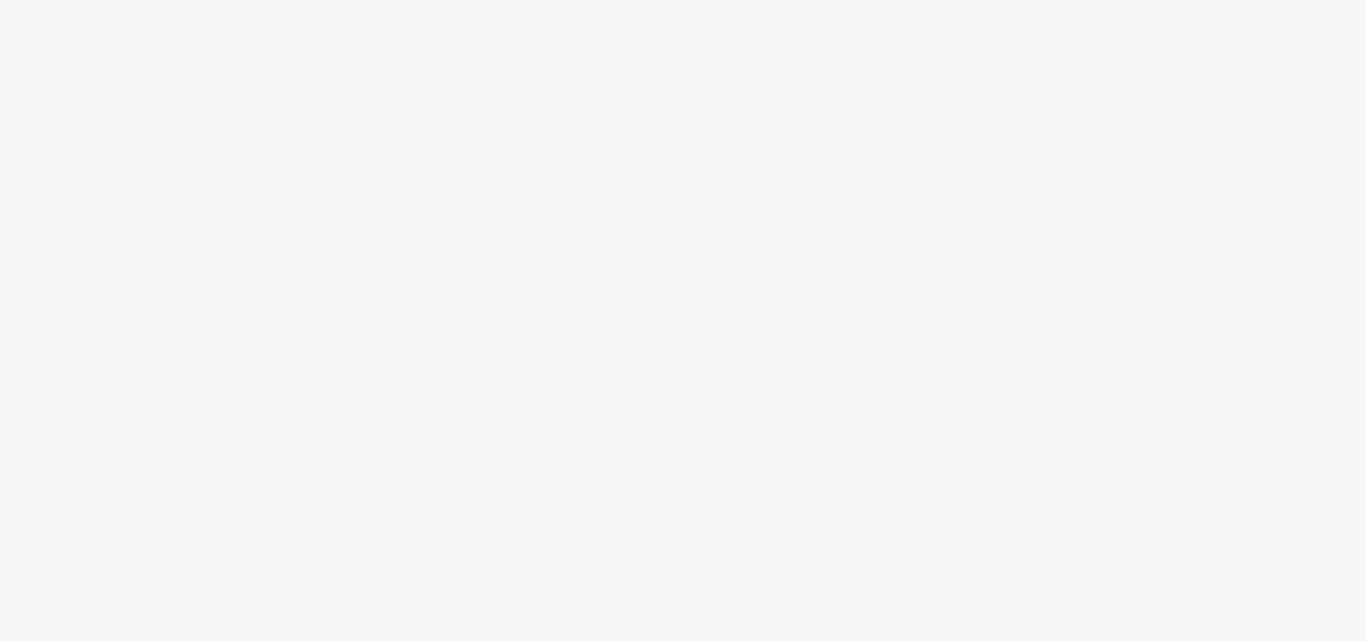 scroll, scrollTop: 0, scrollLeft: 0, axis: both 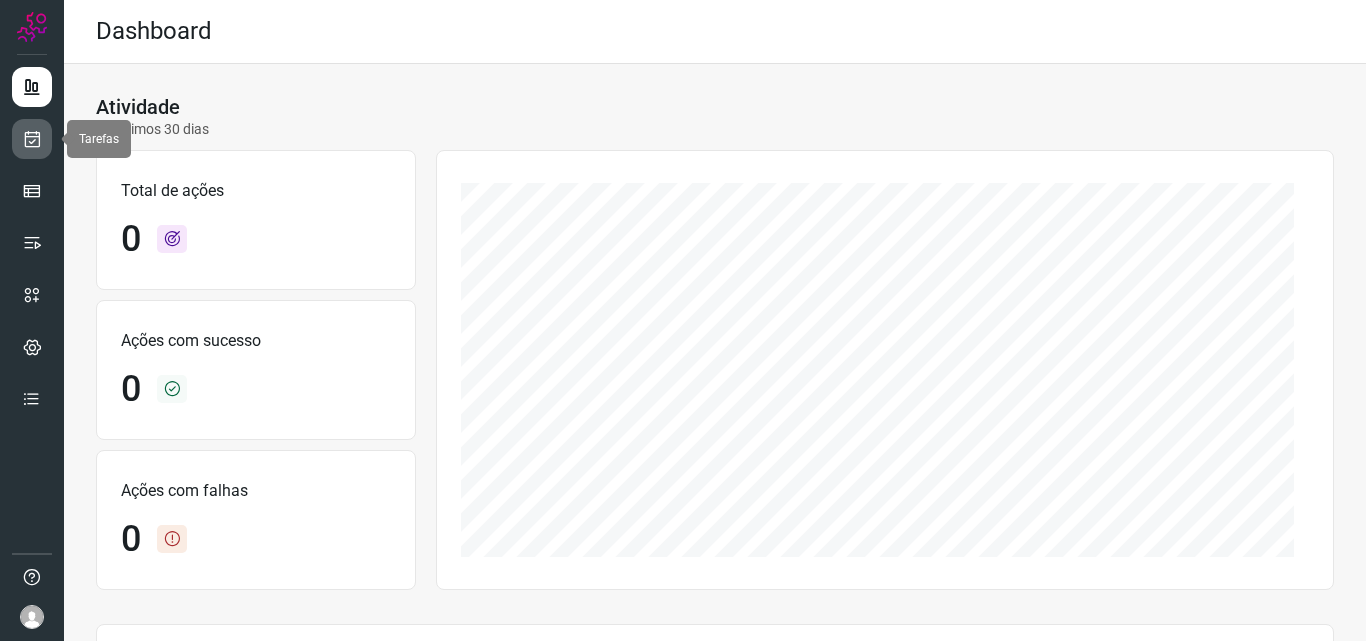 click at bounding box center [32, 139] 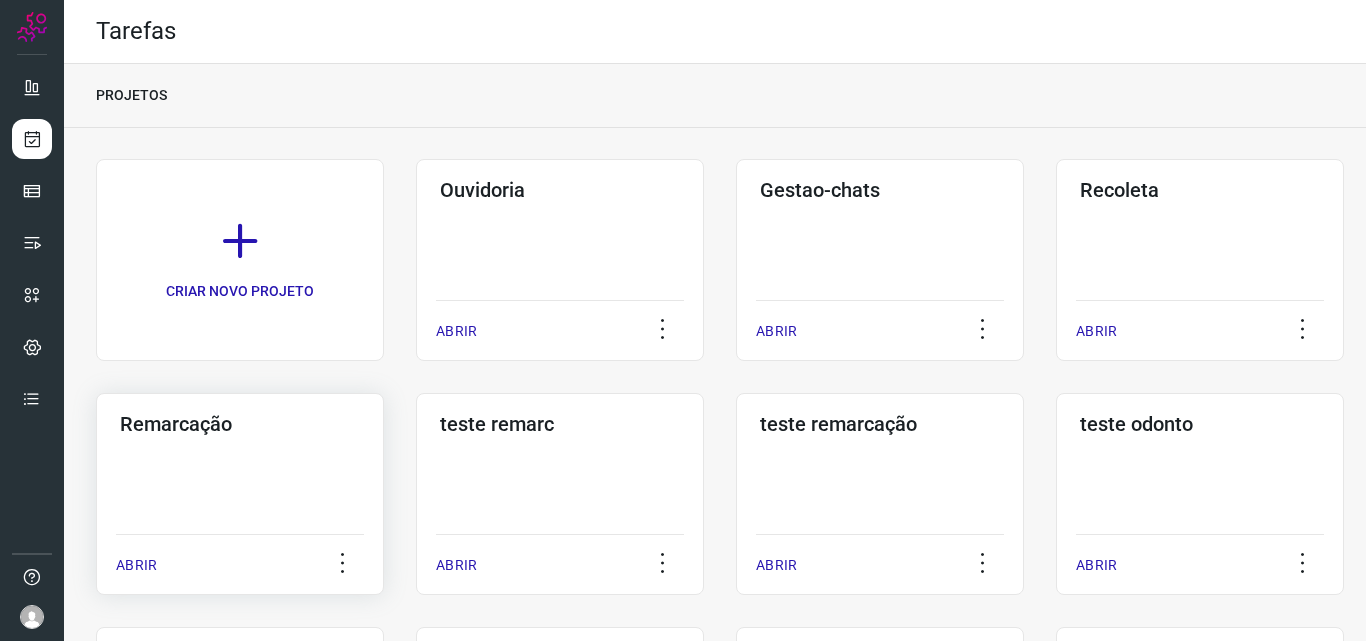 click on "Remarcação  ABRIR" 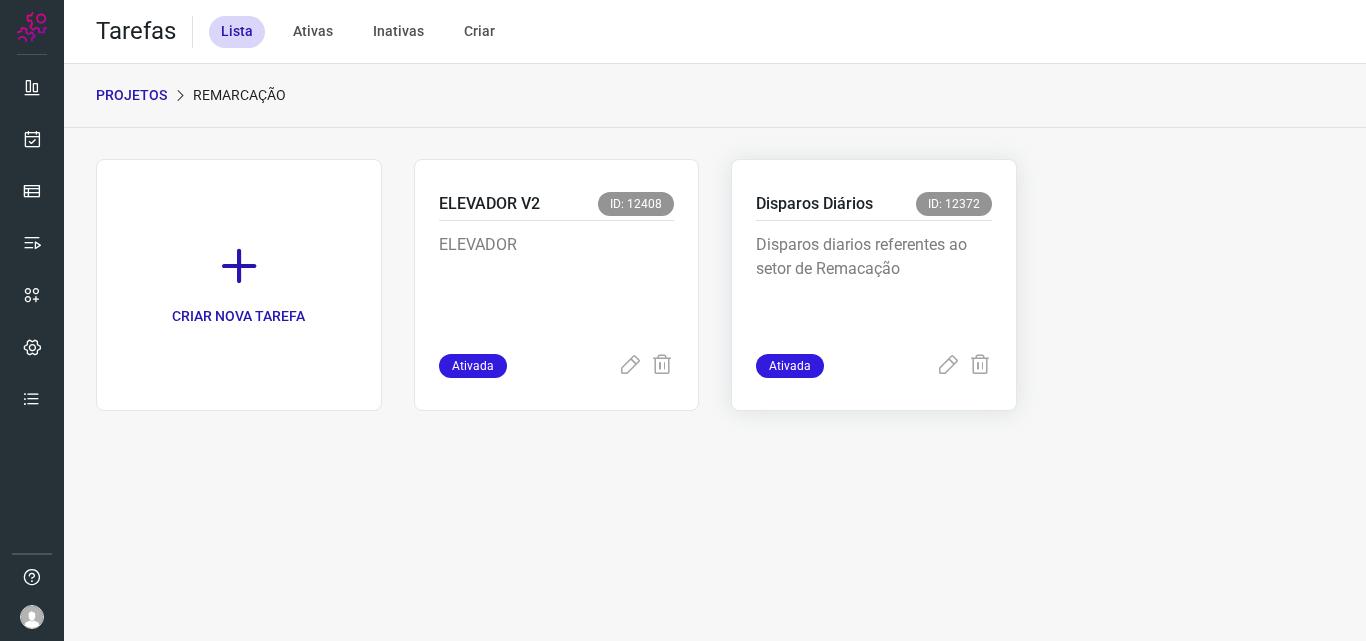 click on "Disparos Diários ID: 12372" at bounding box center [874, 206] 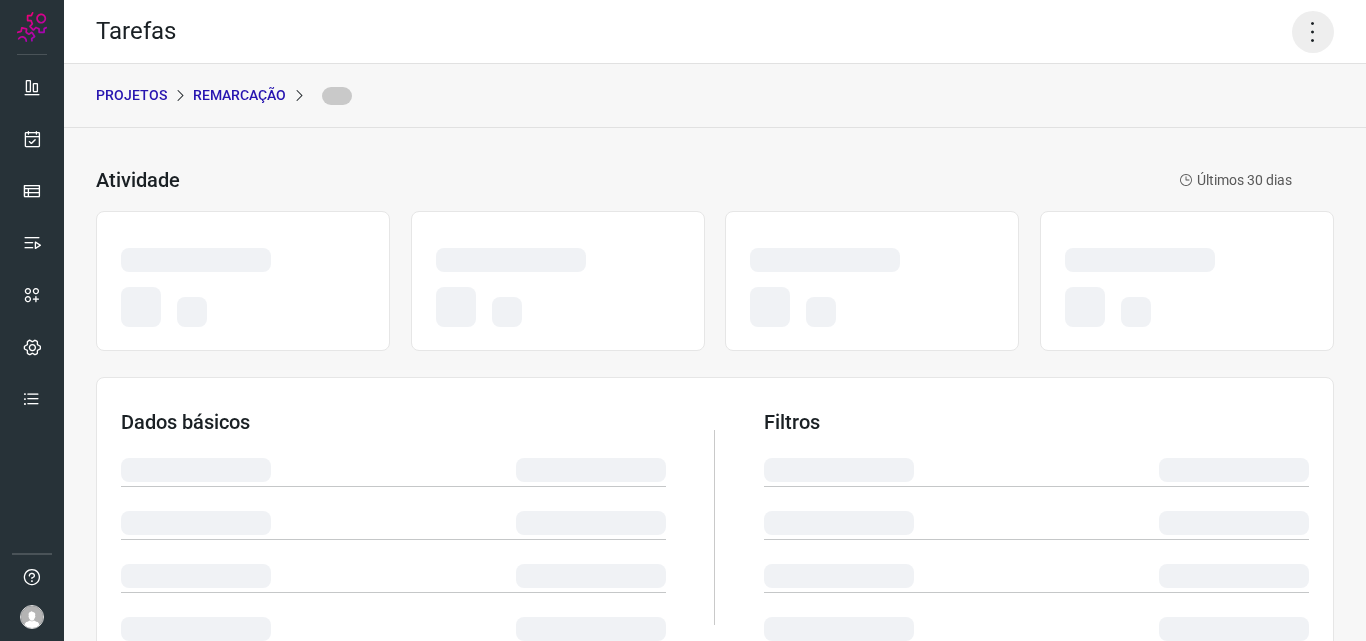 click 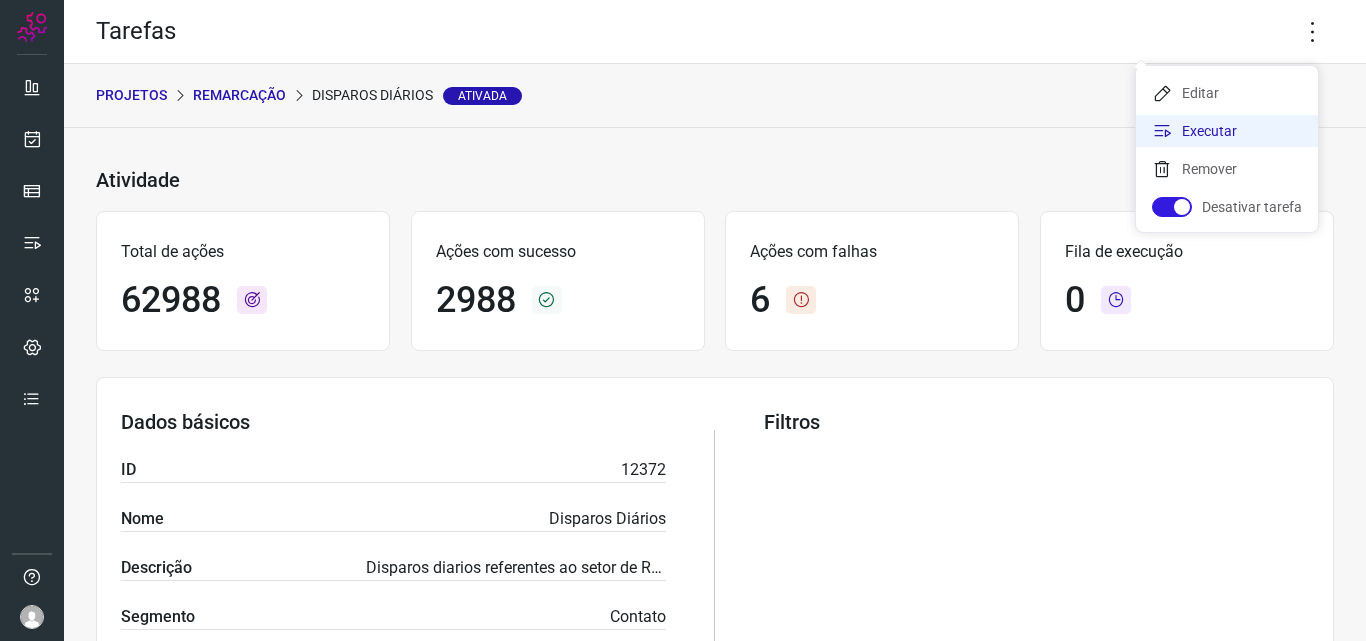 click on "Executar" 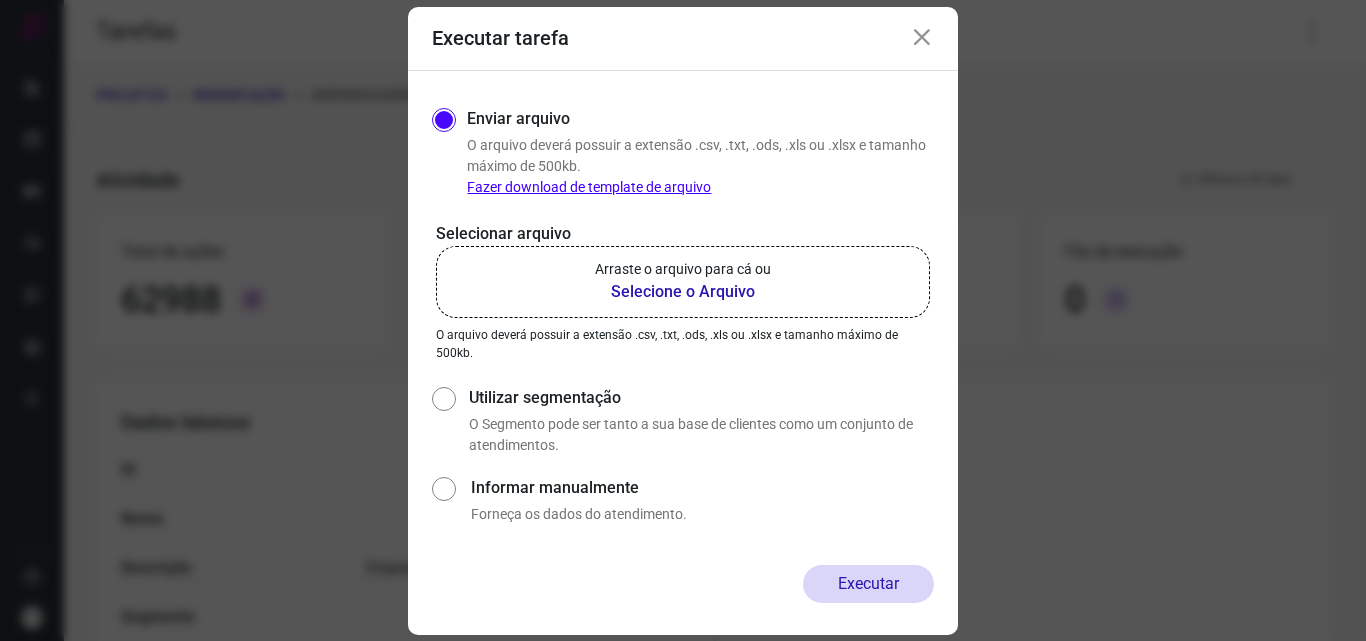 click on "Arraste o arquivo para cá ou Selecione o Arquivo" 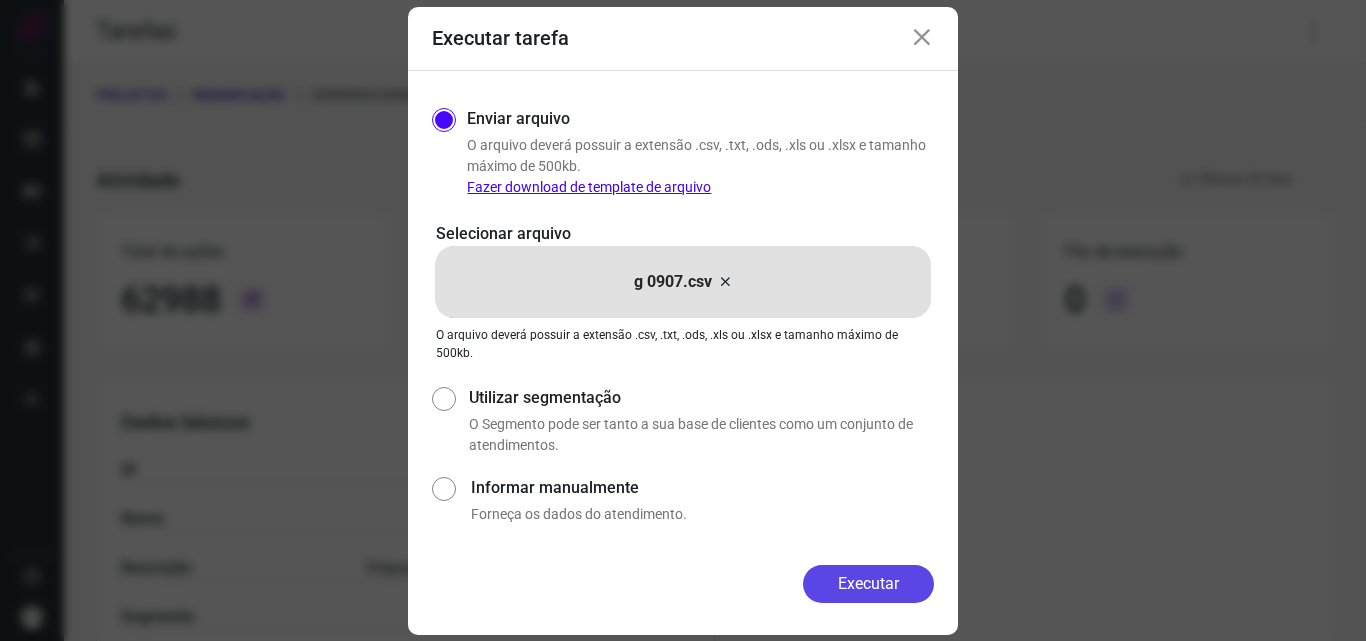 click on "Executar" at bounding box center (868, 584) 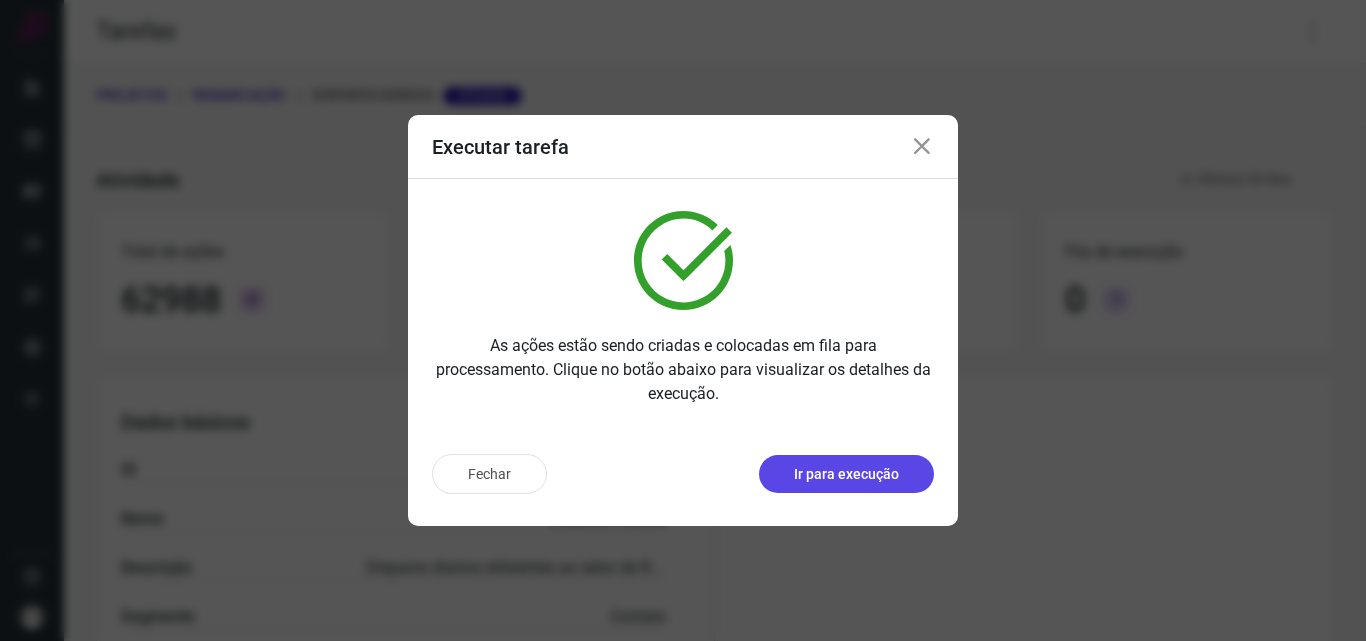 click on "Ir para execução" at bounding box center (846, 474) 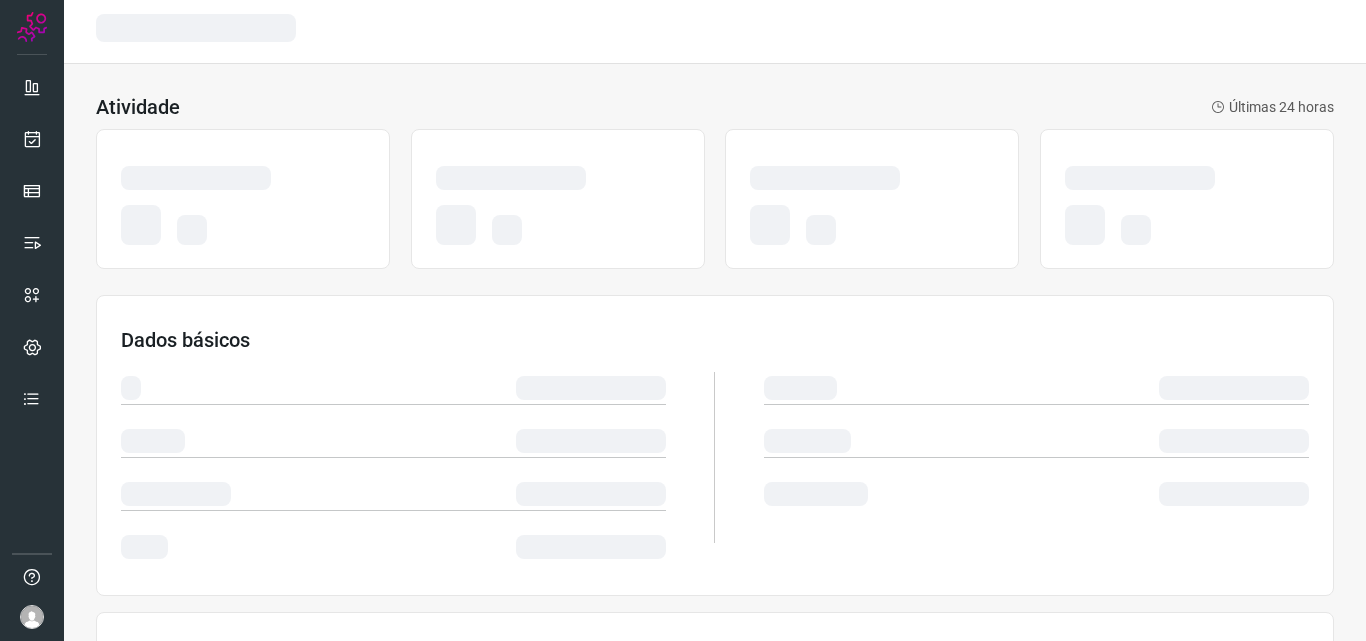 scroll, scrollTop: 0, scrollLeft: 0, axis: both 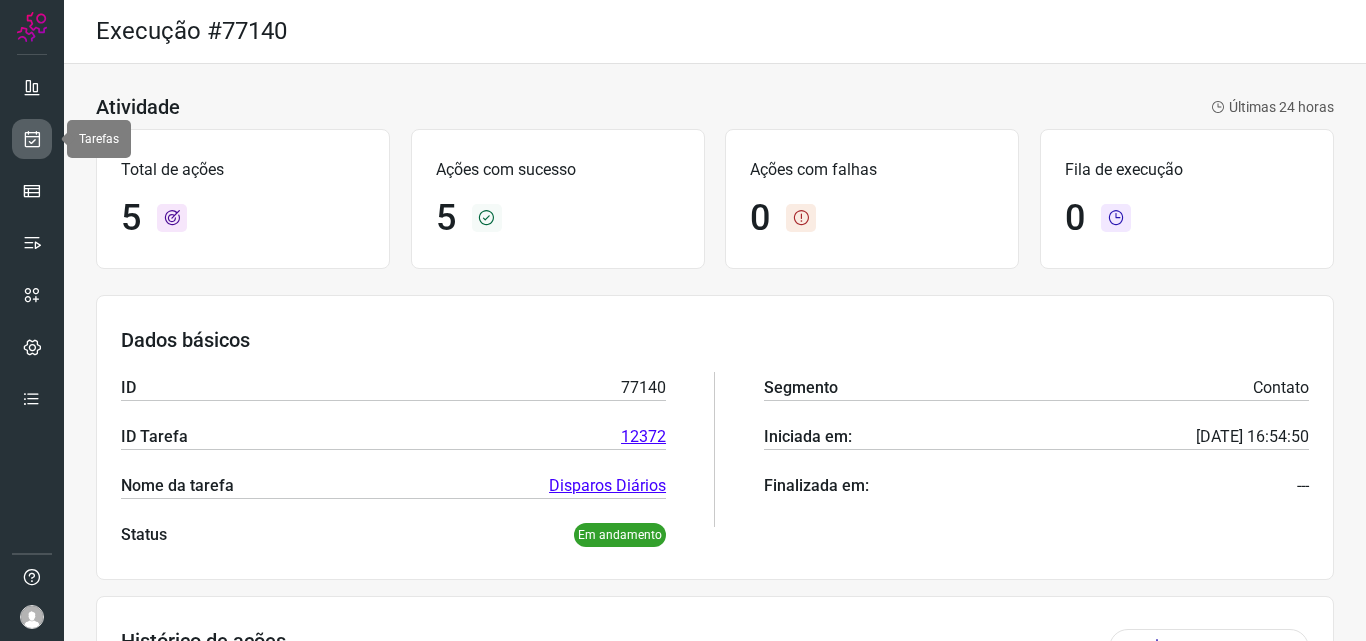 click at bounding box center [32, 139] 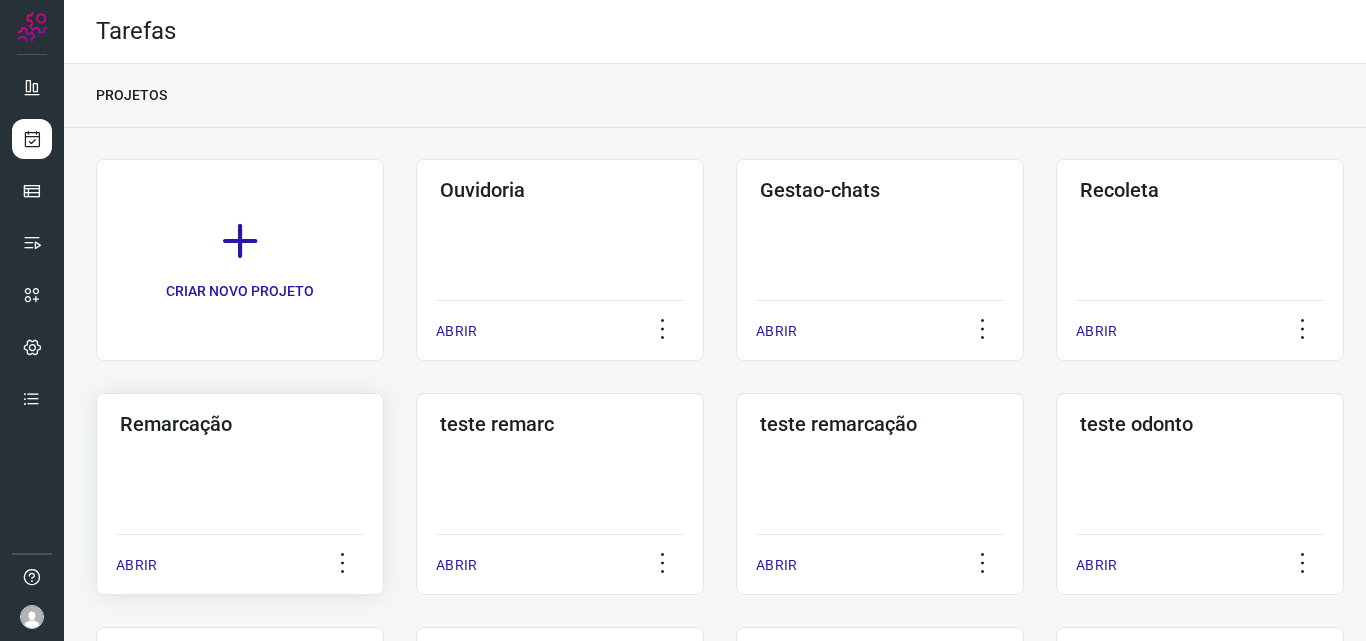 click on "Remarcação" at bounding box center (240, 424) 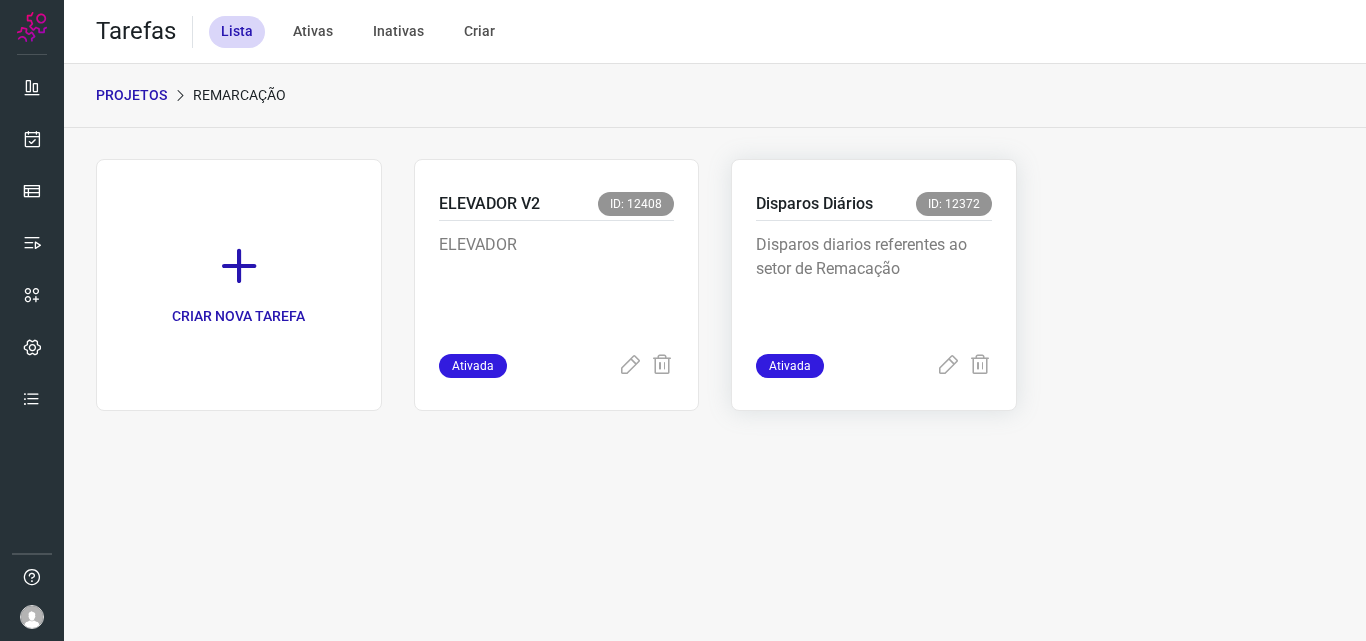 click on "Disparos diarios referentes ao setor de Remacação" at bounding box center [874, 283] 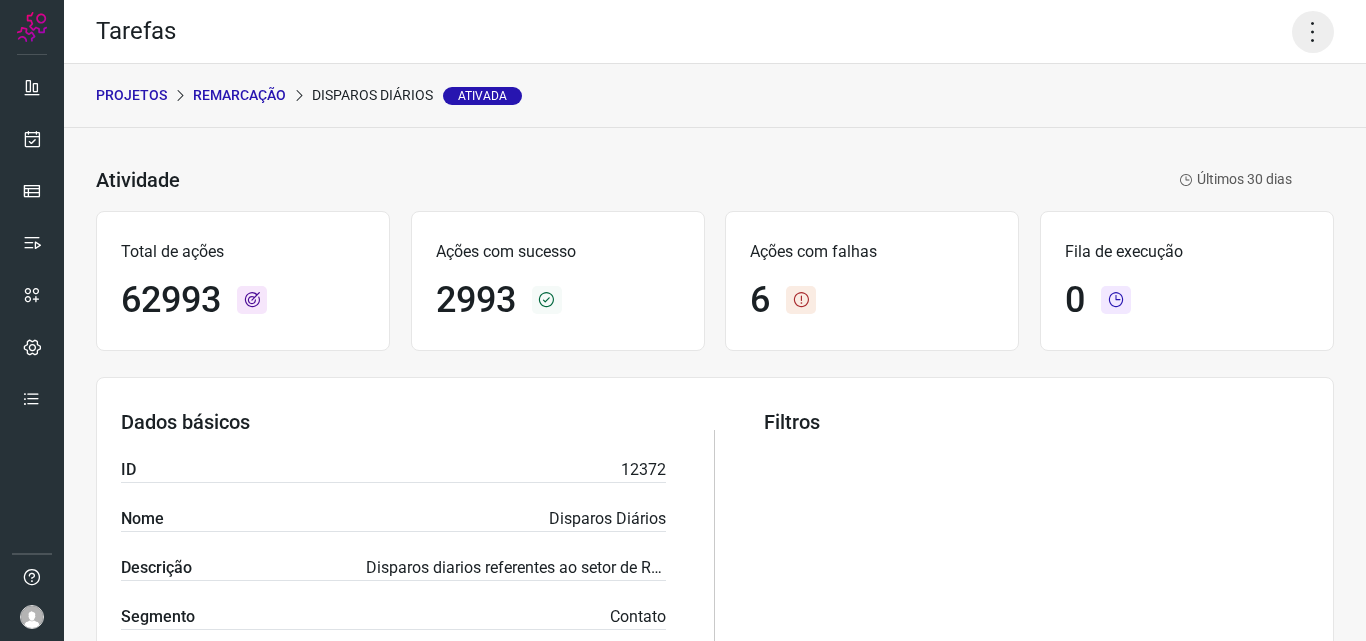 click 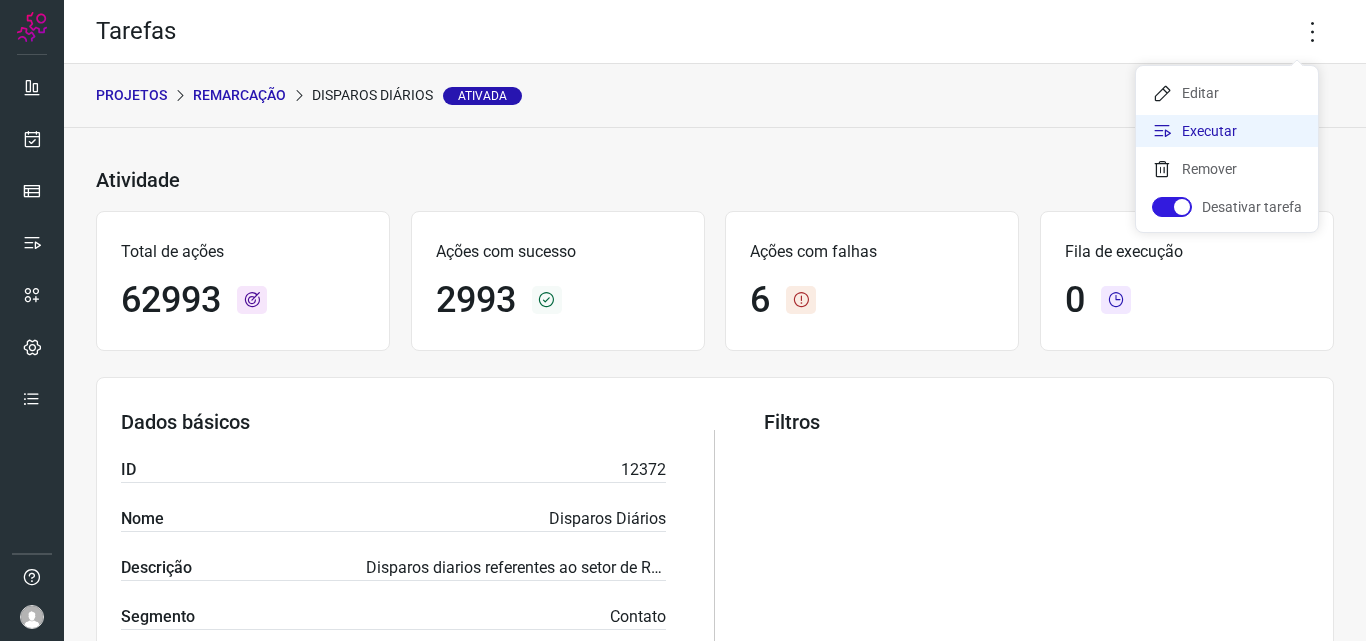 click on "Executar" 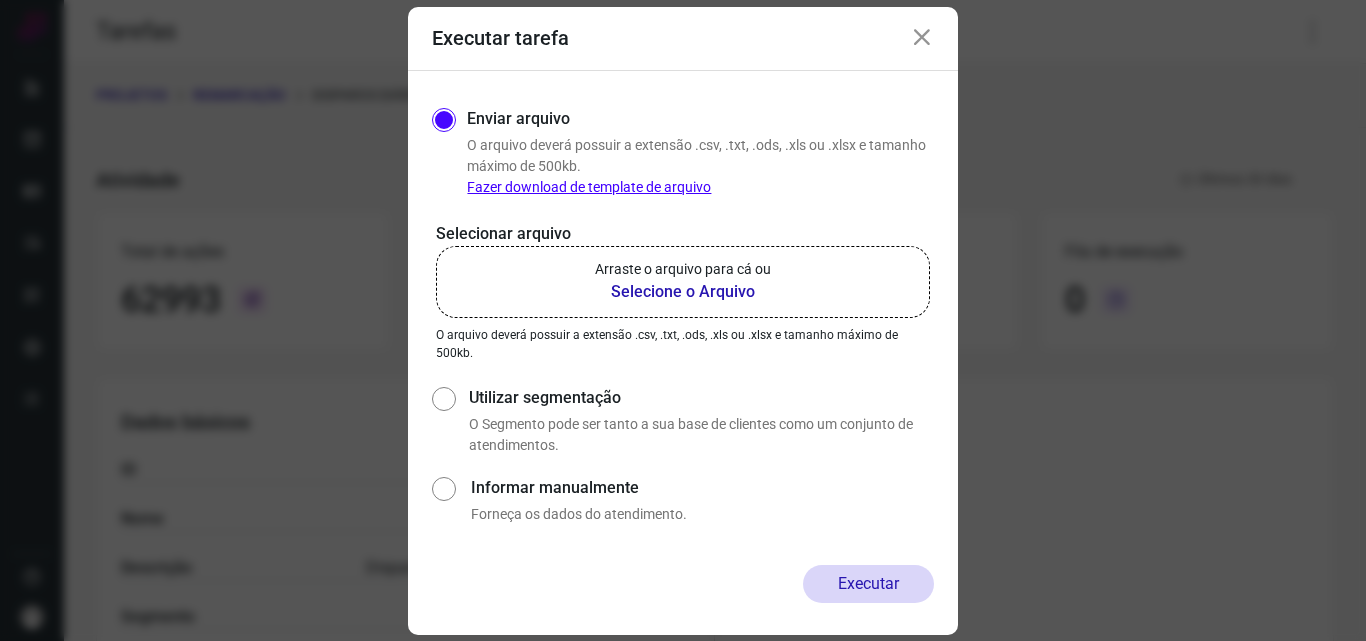click on "Arraste o arquivo para cá ou" at bounding box center (683, 269) 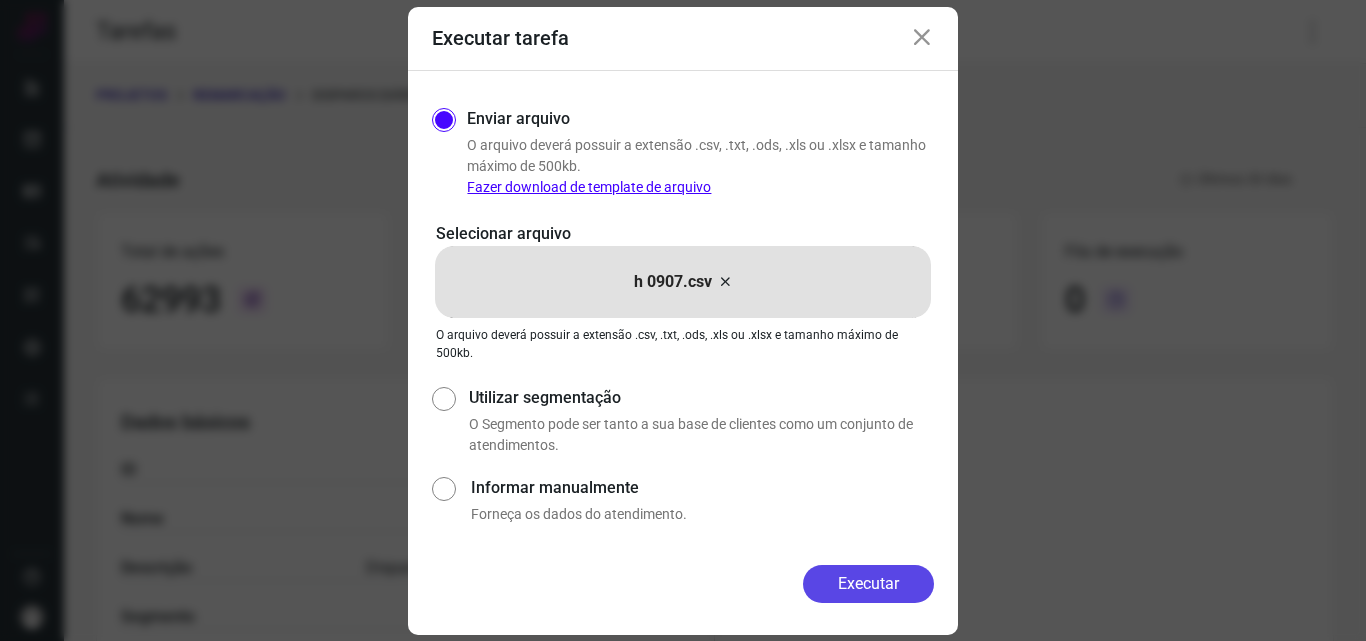 click on "Executar" at bounding box center [868, 584] 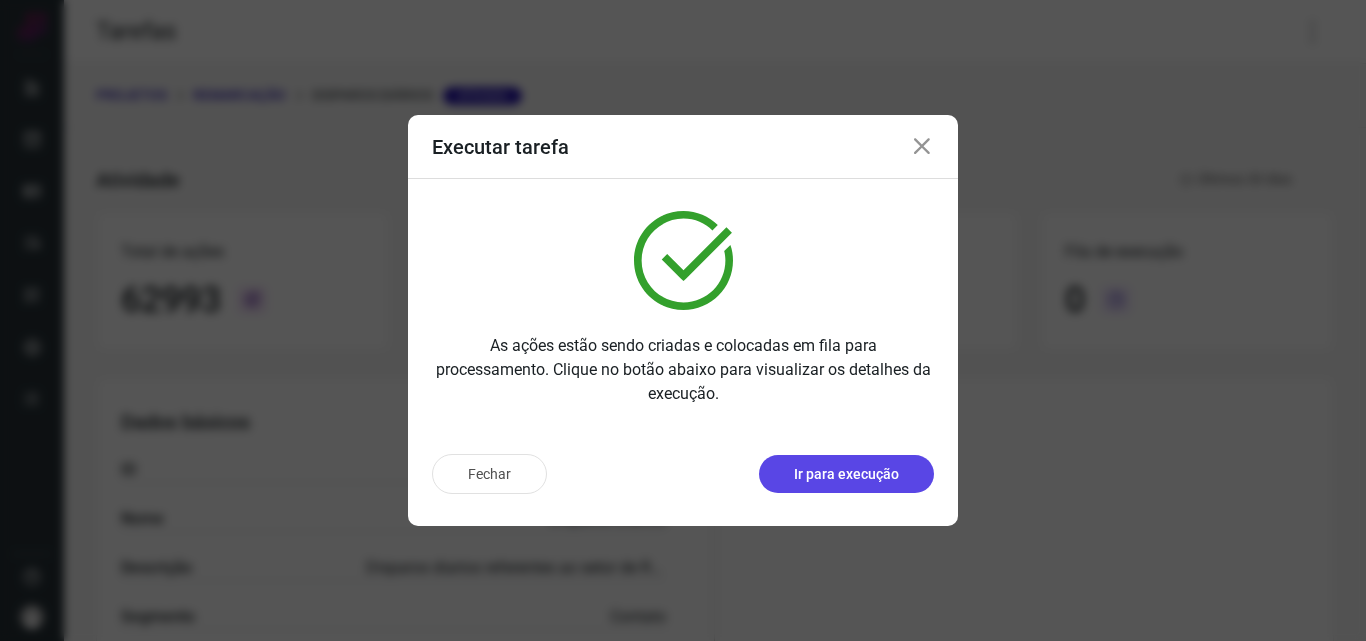 click on "Ir para execução" at bounding box center (846, 474) 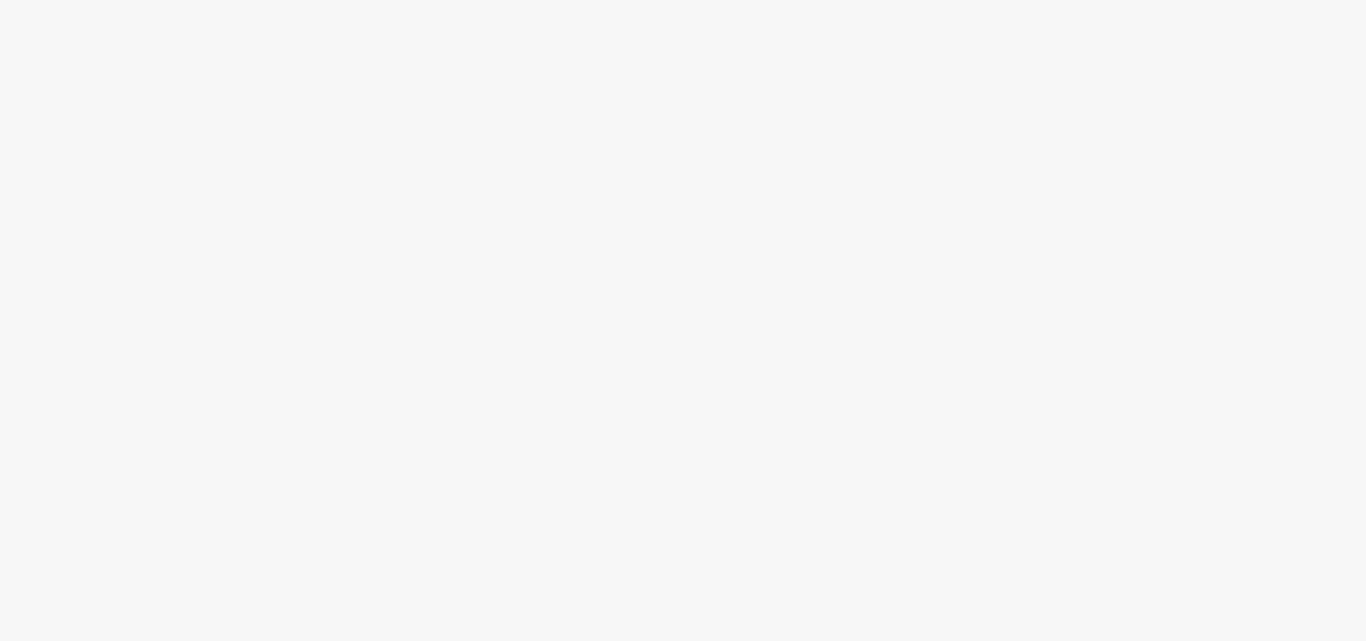 scroll, scrollTop: 0, scrollLeft: 0, axis: both 